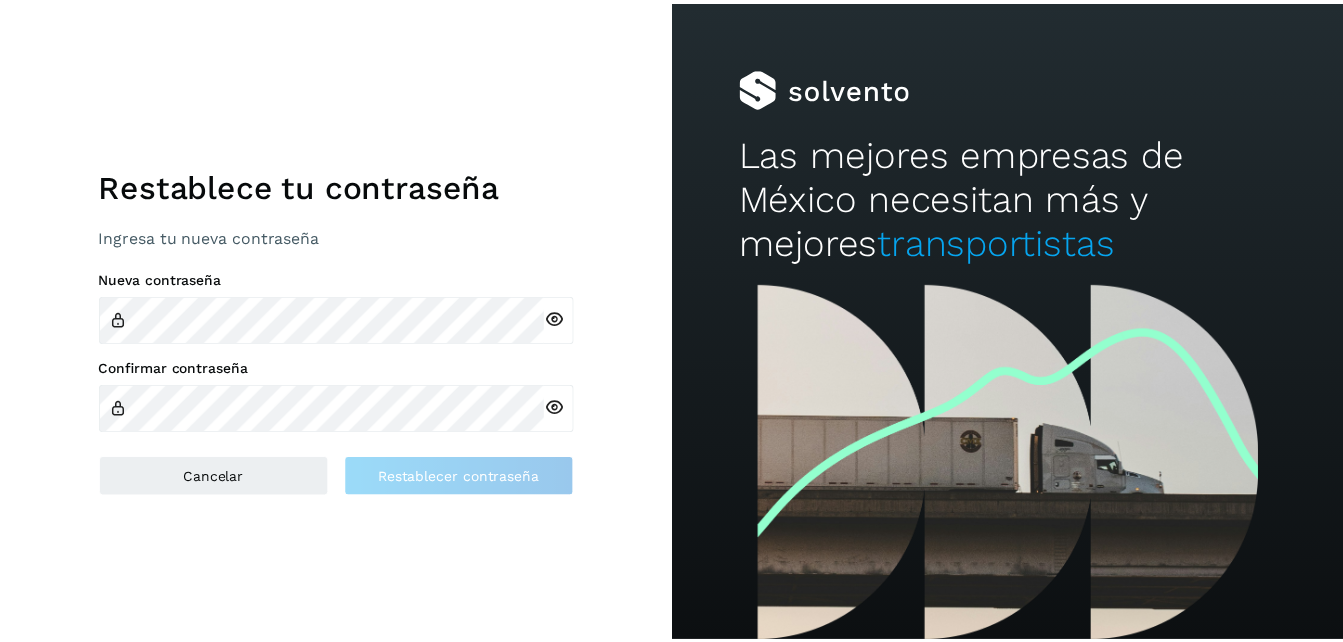 scroll, scrollTop: 0, scrollLeft: 0, axis: both 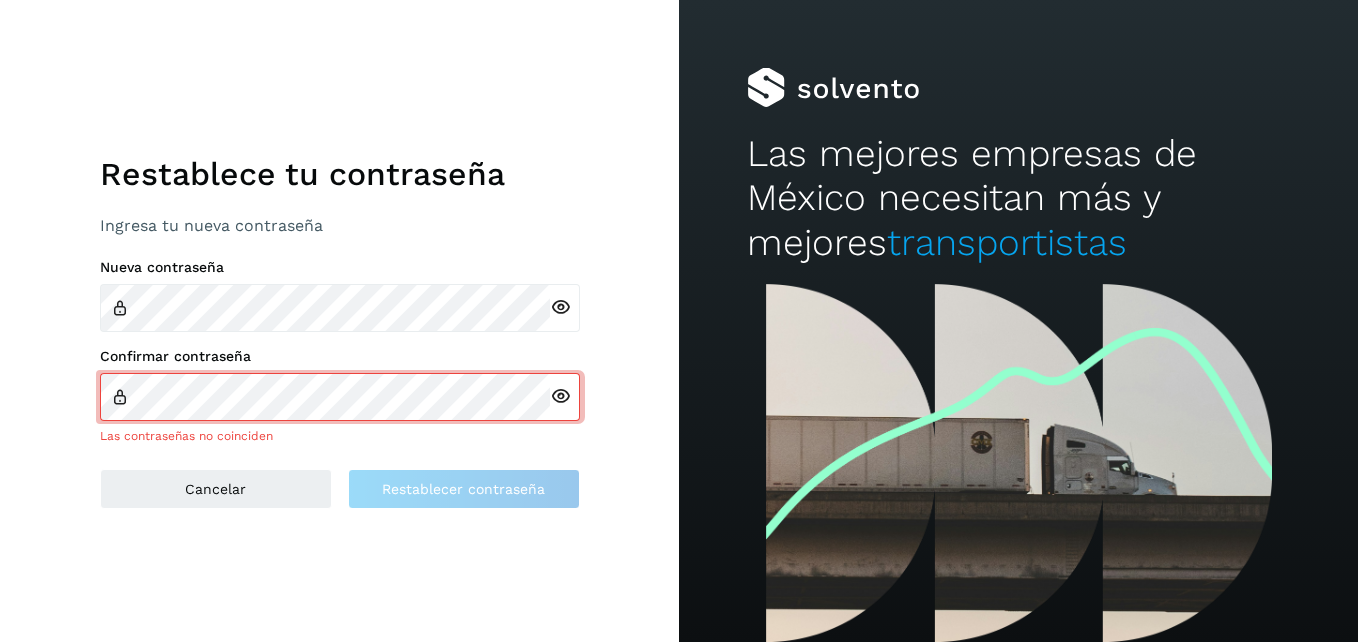 click at bounding box center (560, 307) 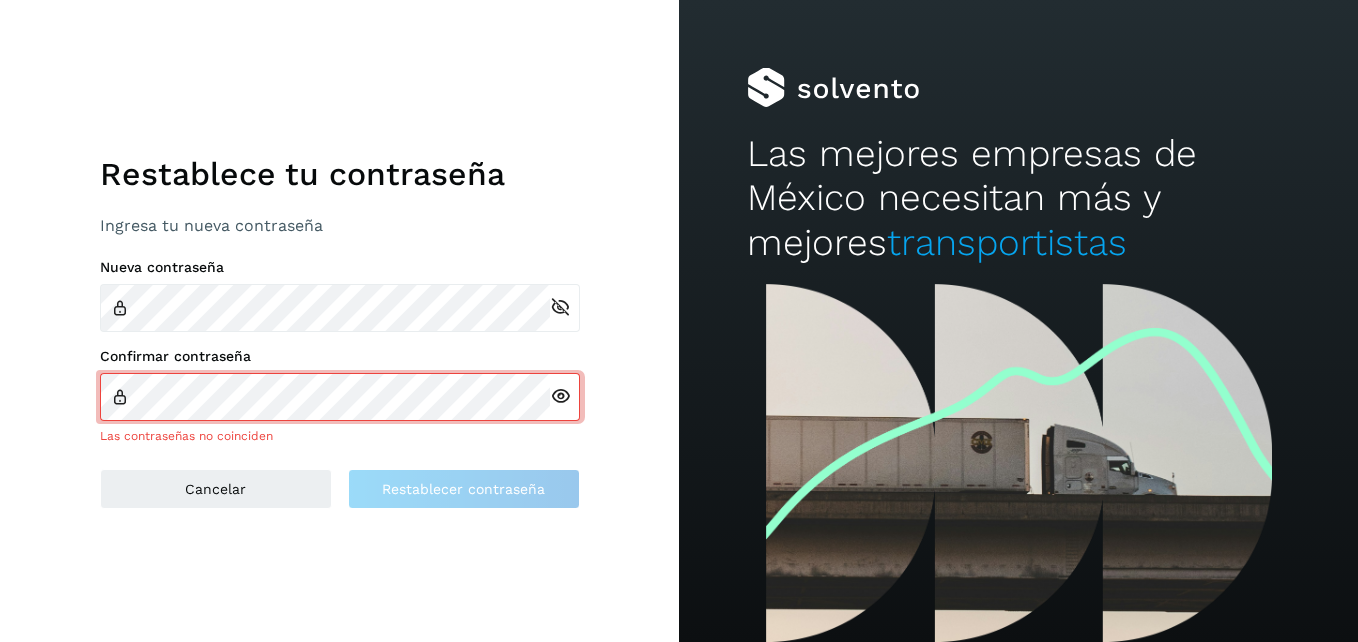 click at bounding box center [560, 396] 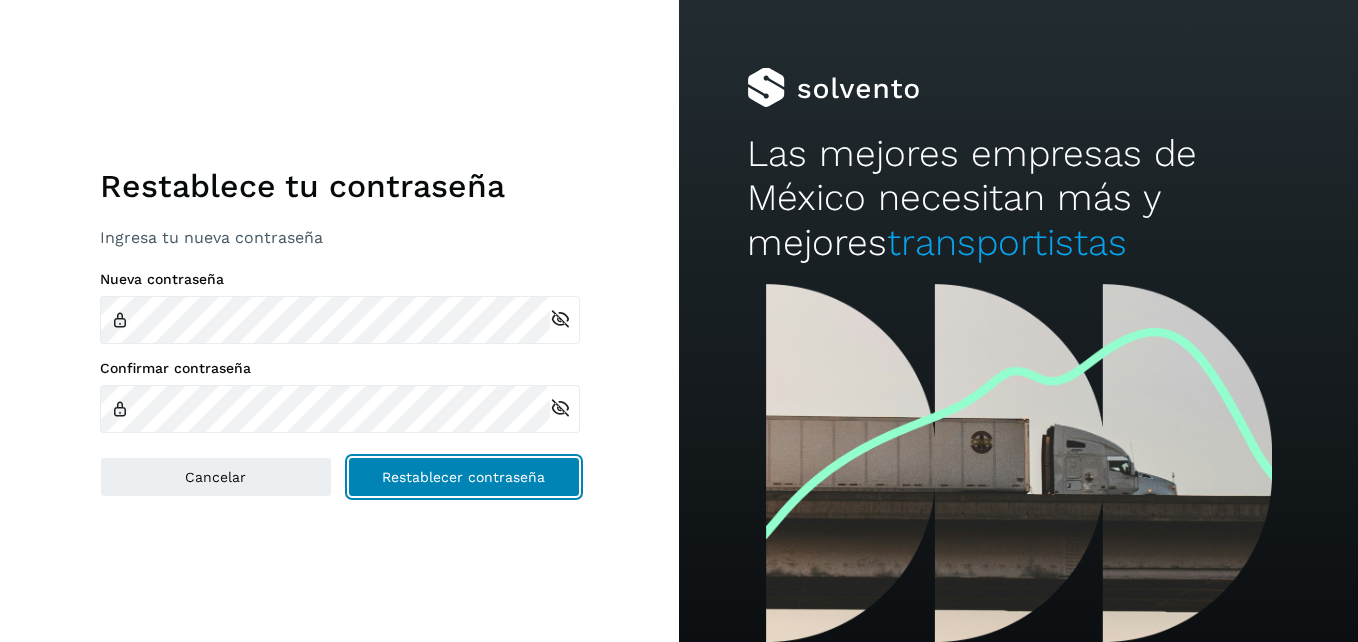 click on "Restablecer contraseña" 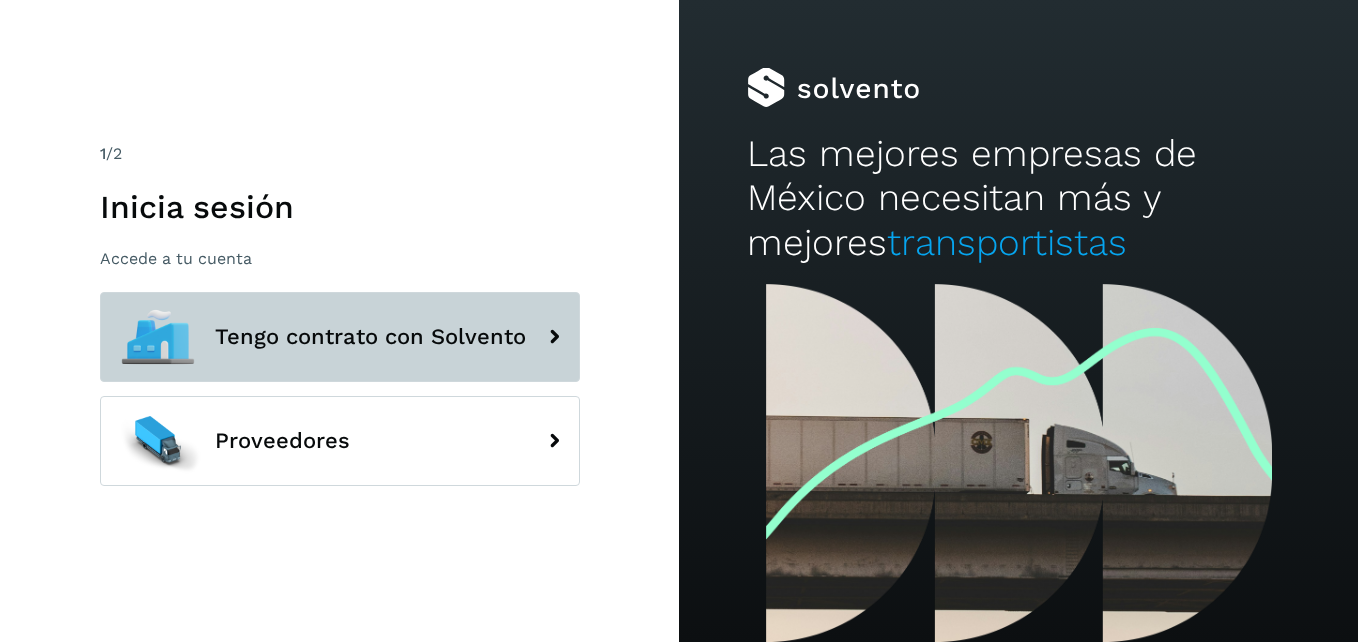 click on "Tengo contrato con Solvento" 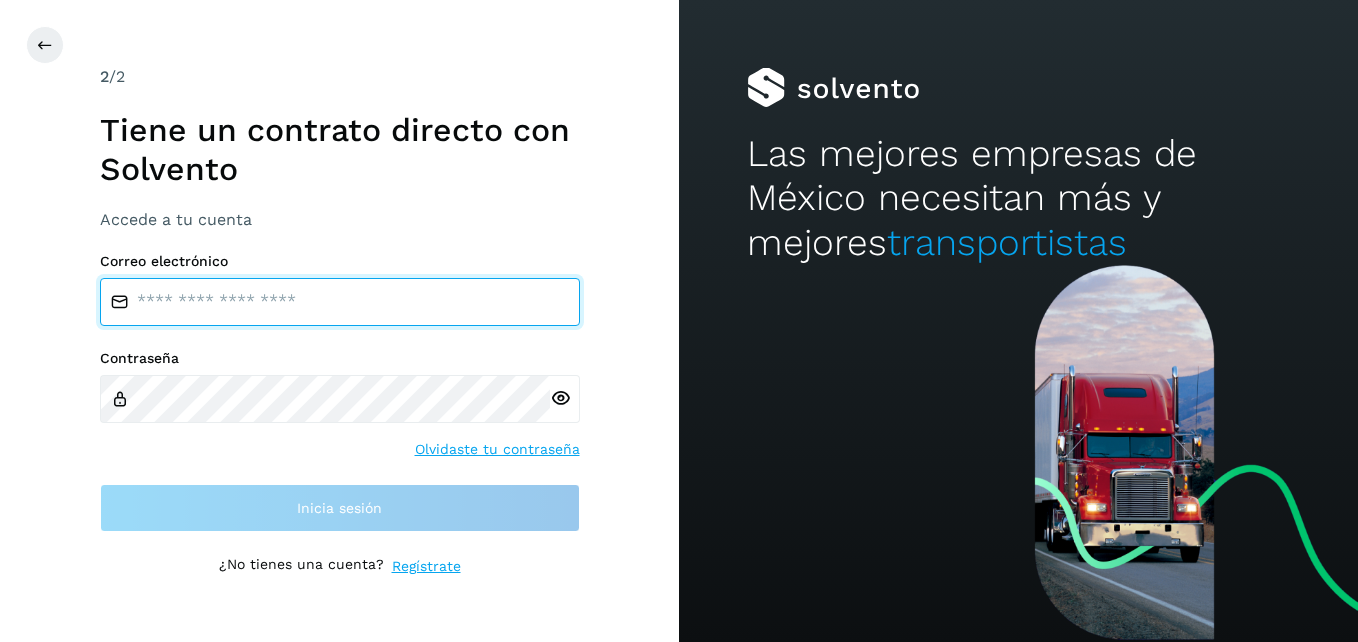 type on "**********" 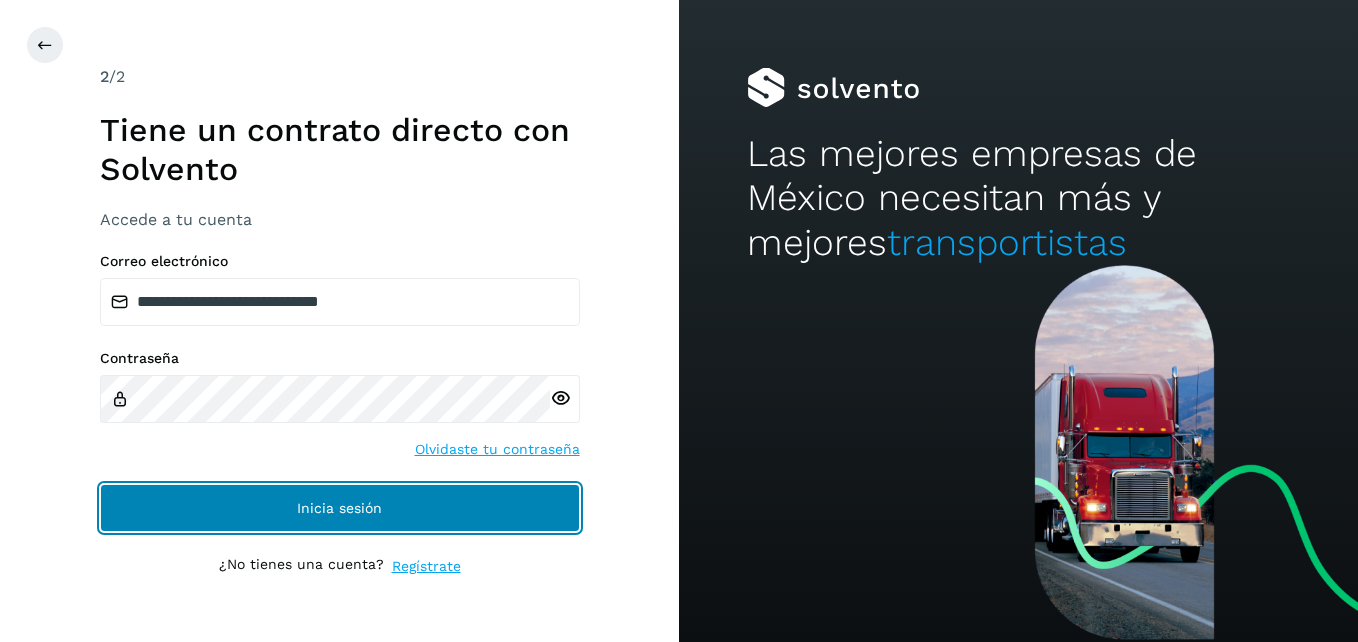 click on "Inicia sesión" at bounding box center [340, 508] 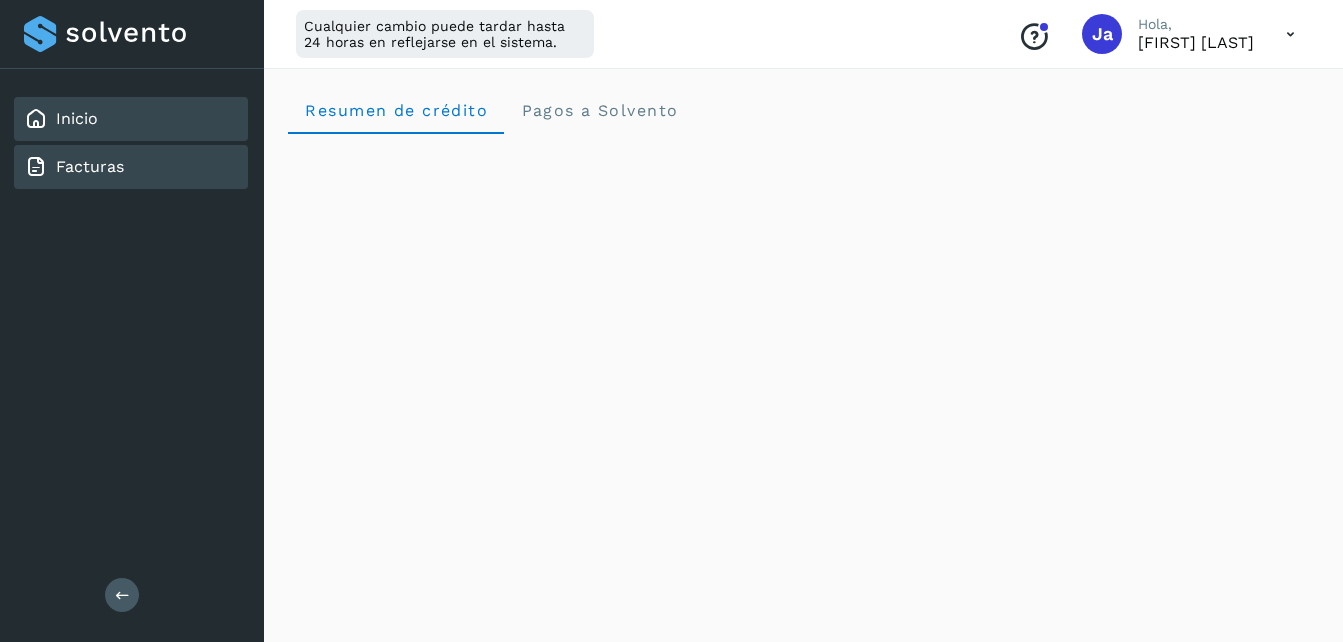 click on "Facturas" 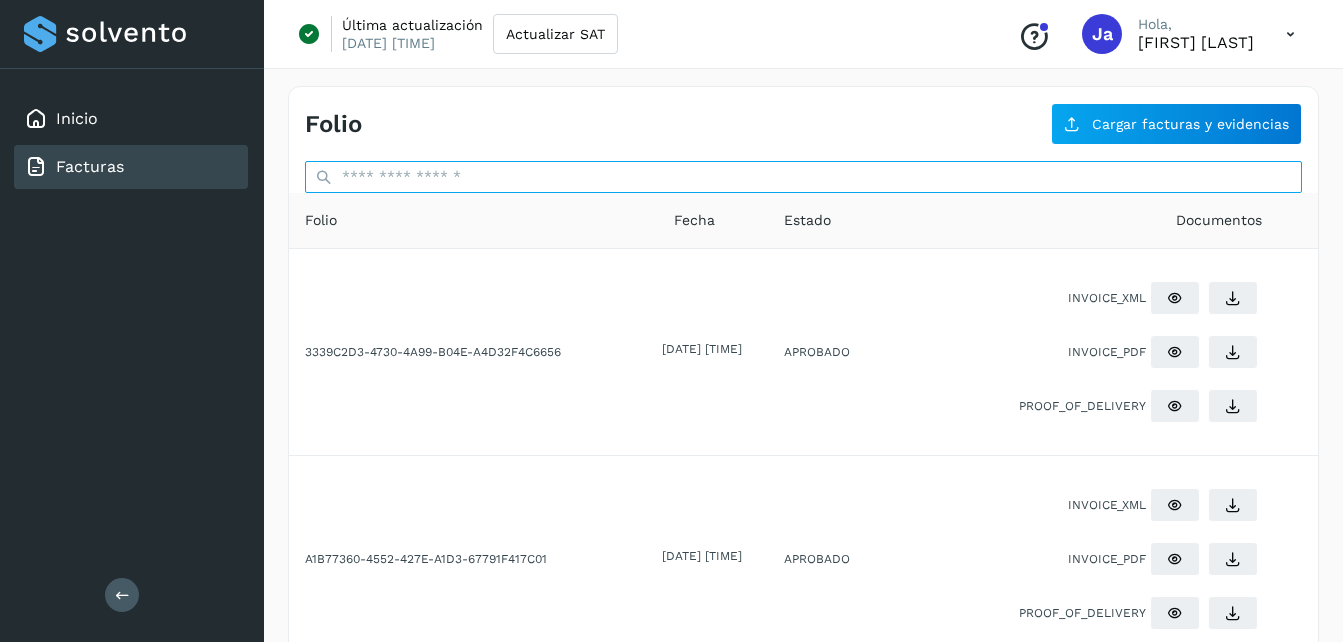 click at bounding box center (803, 177) 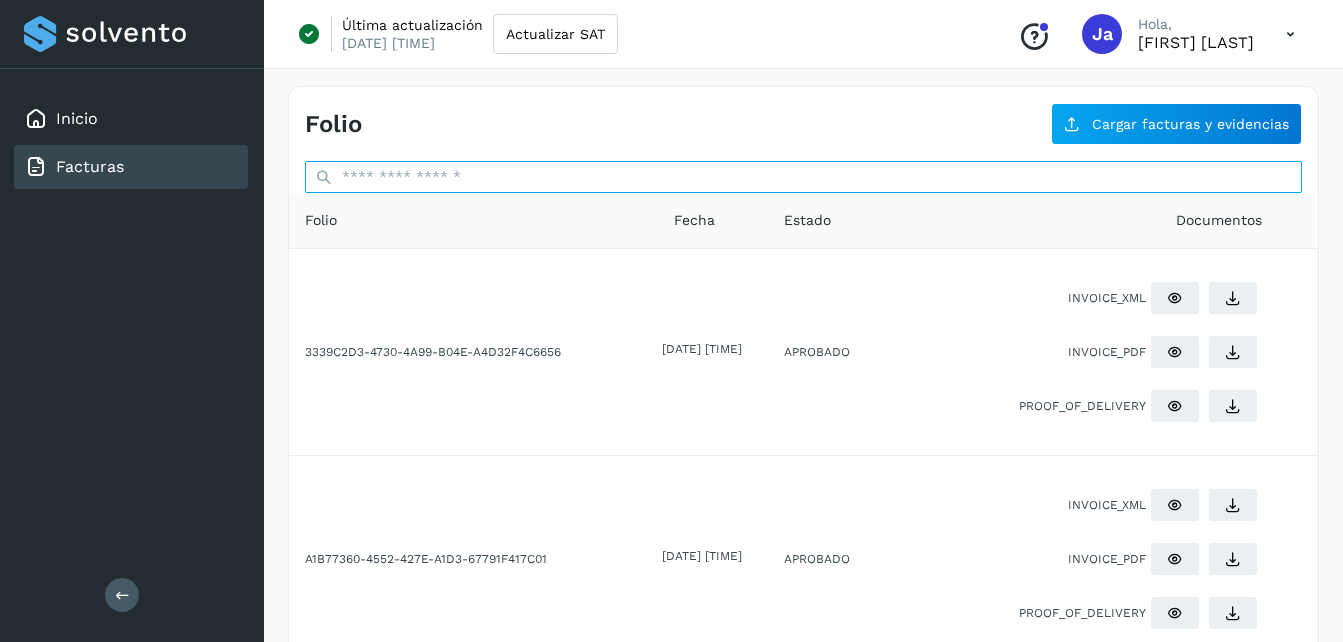 paste on "**********" 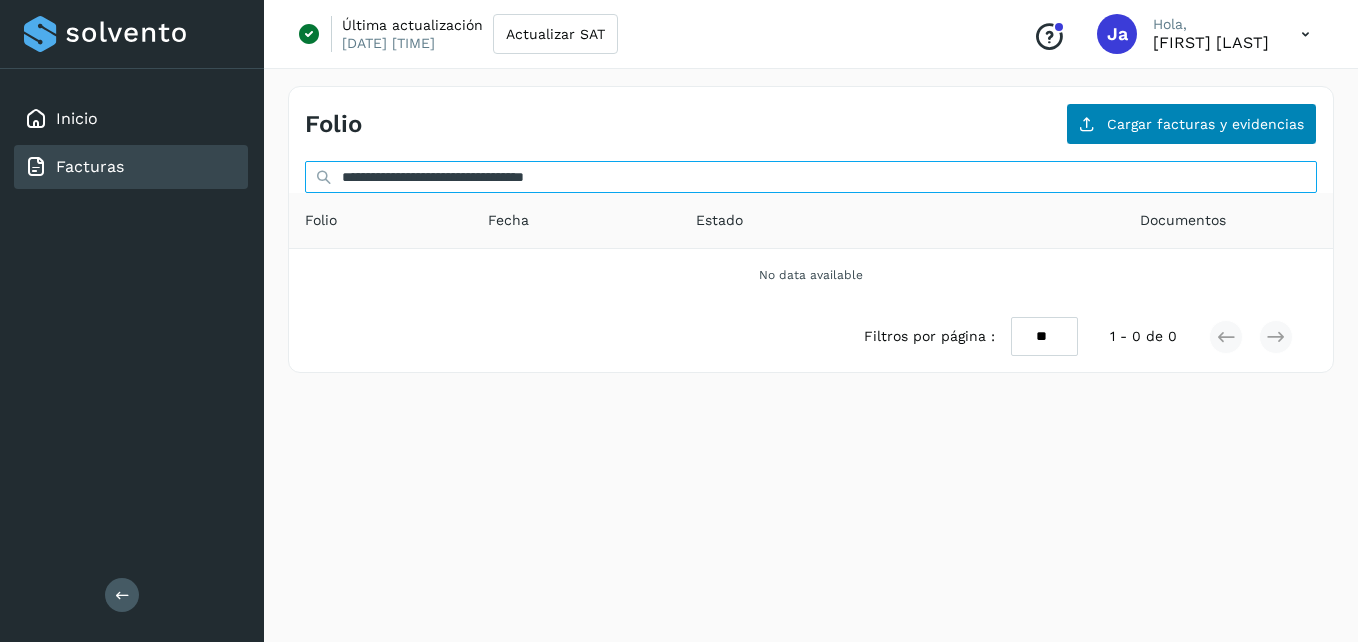 type on "**********" 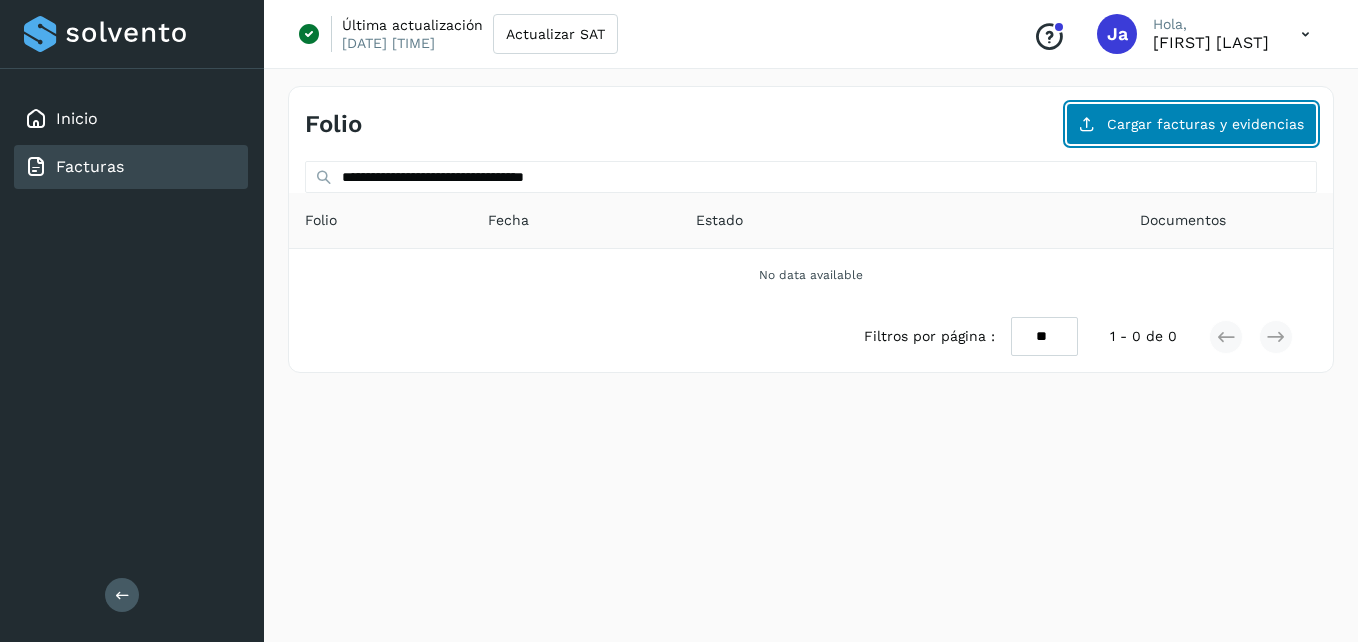 click on "Cargar facturas y evidencias" 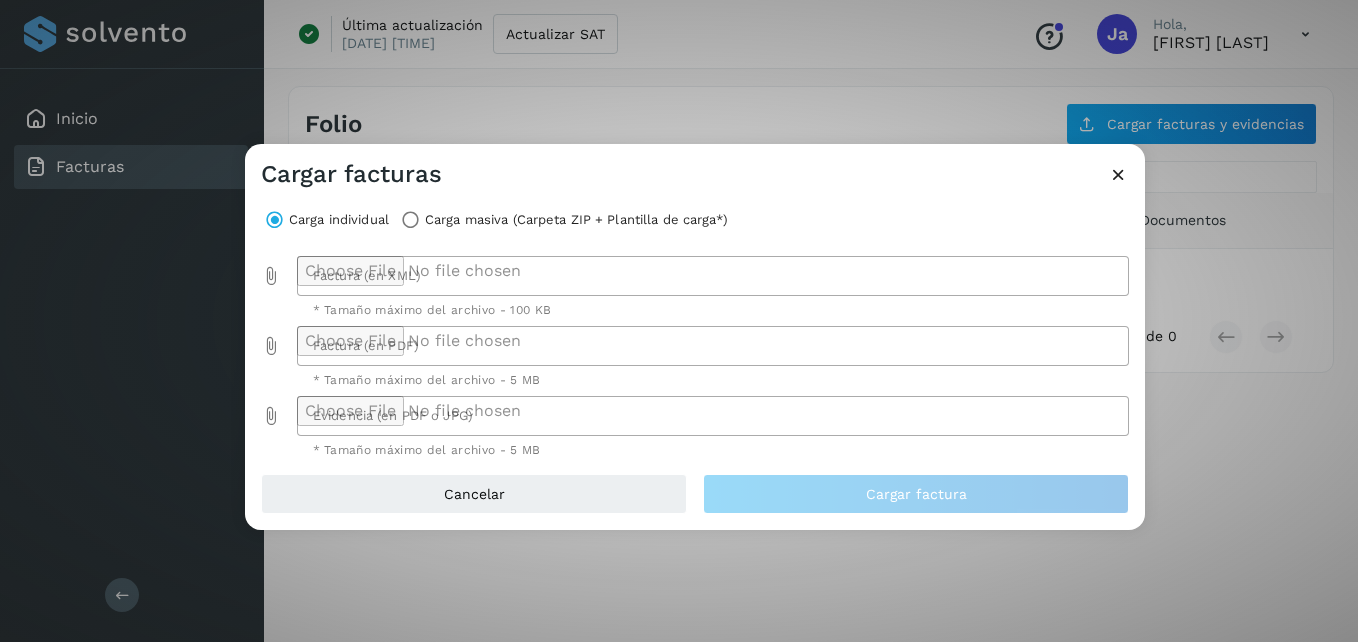 click 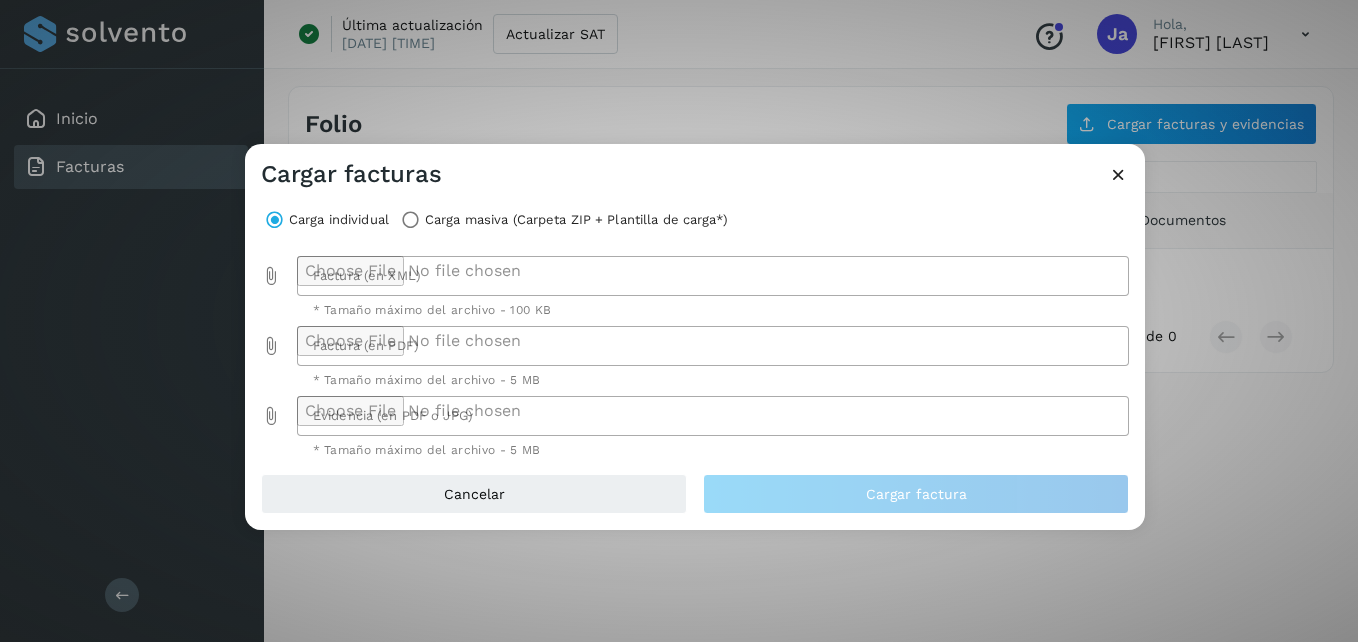 type on "**********" 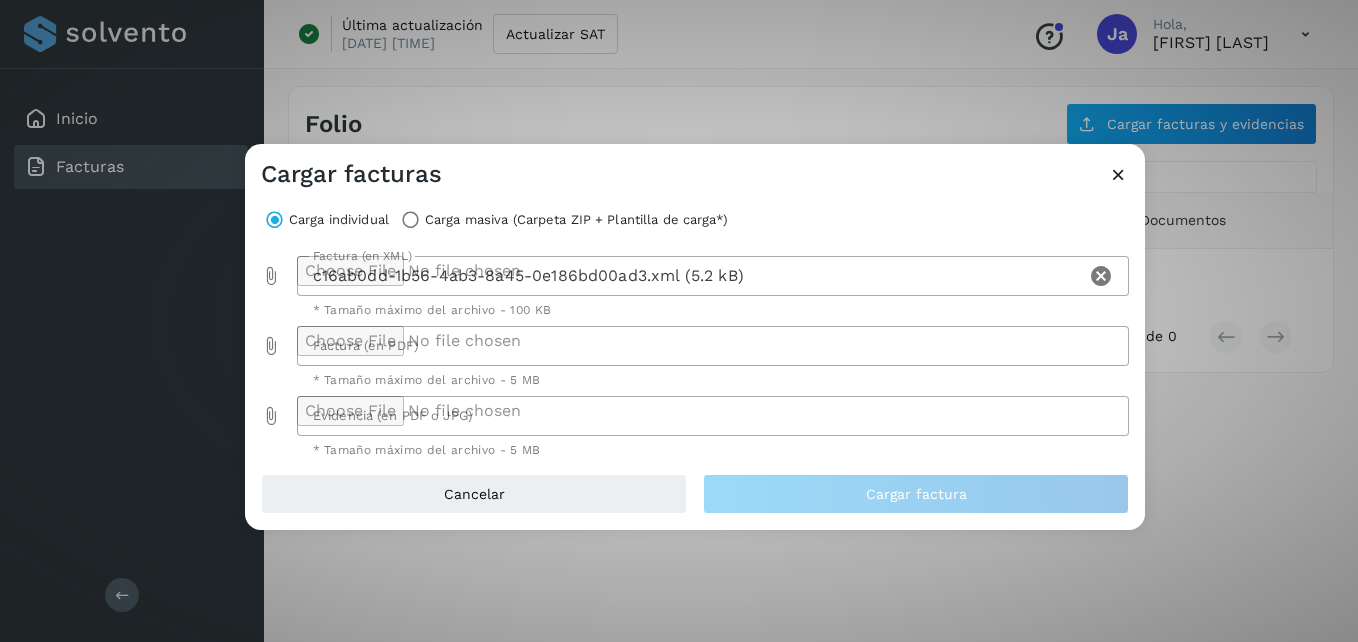 click at bounding box center (271, 346) 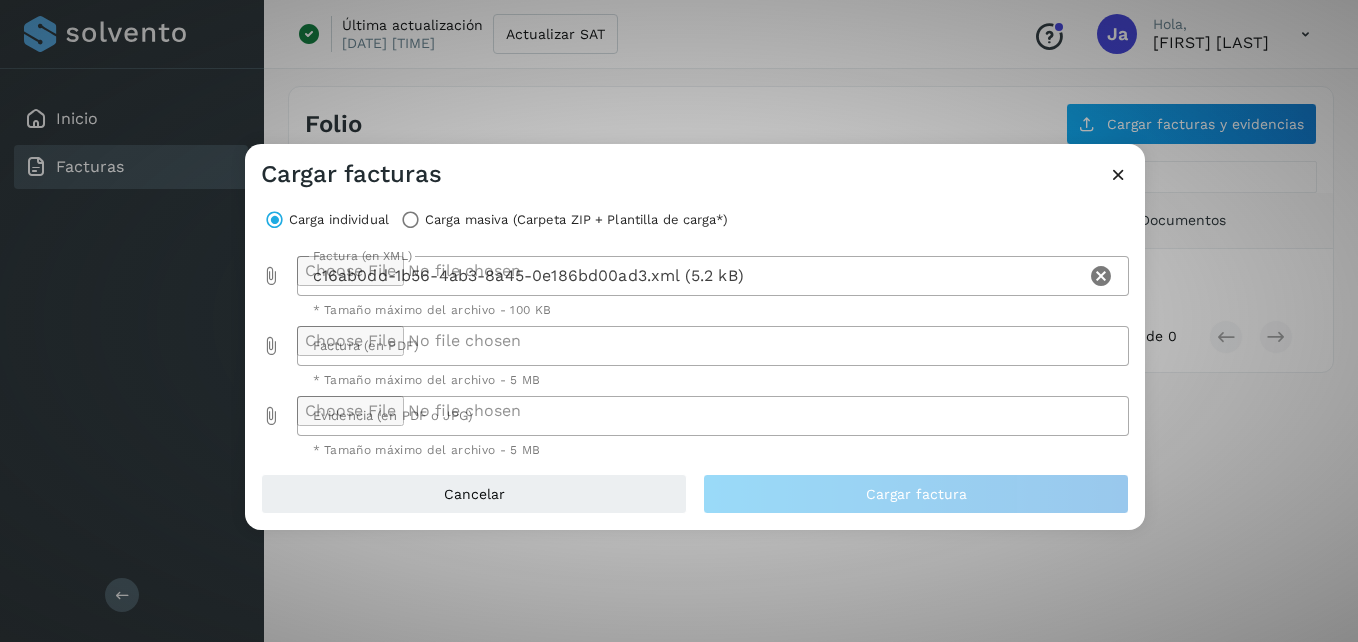 type on "**********" 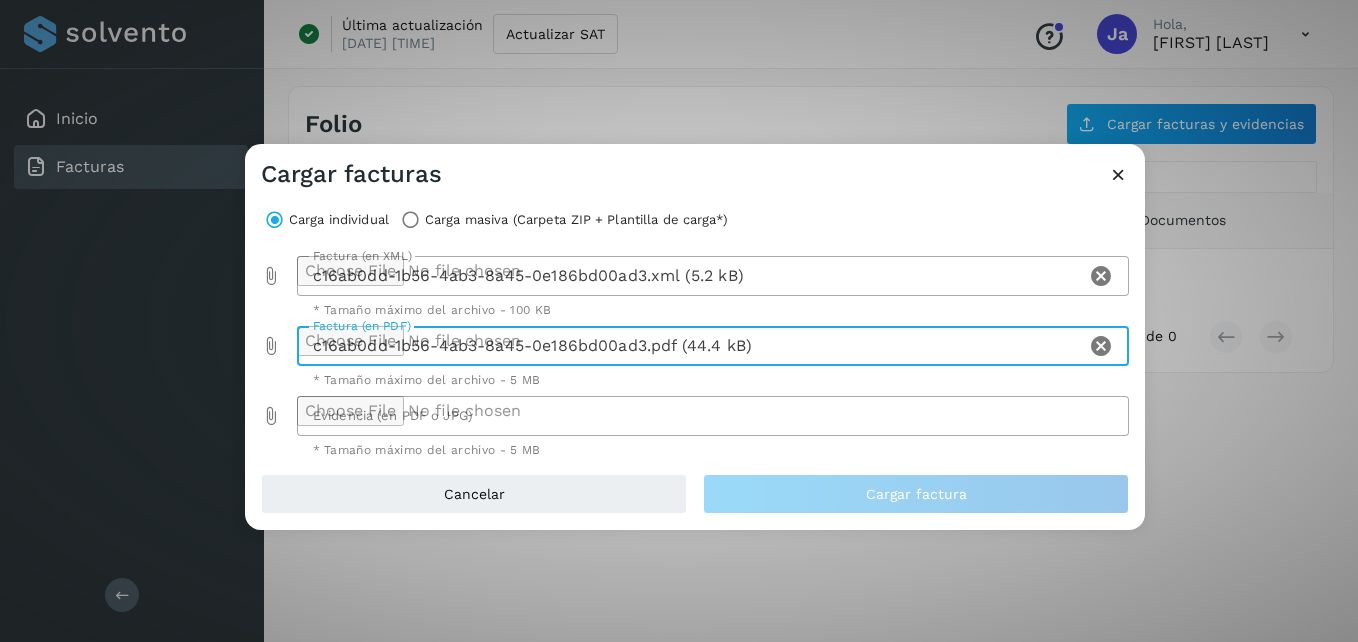 click at bounding box center (271, 416) 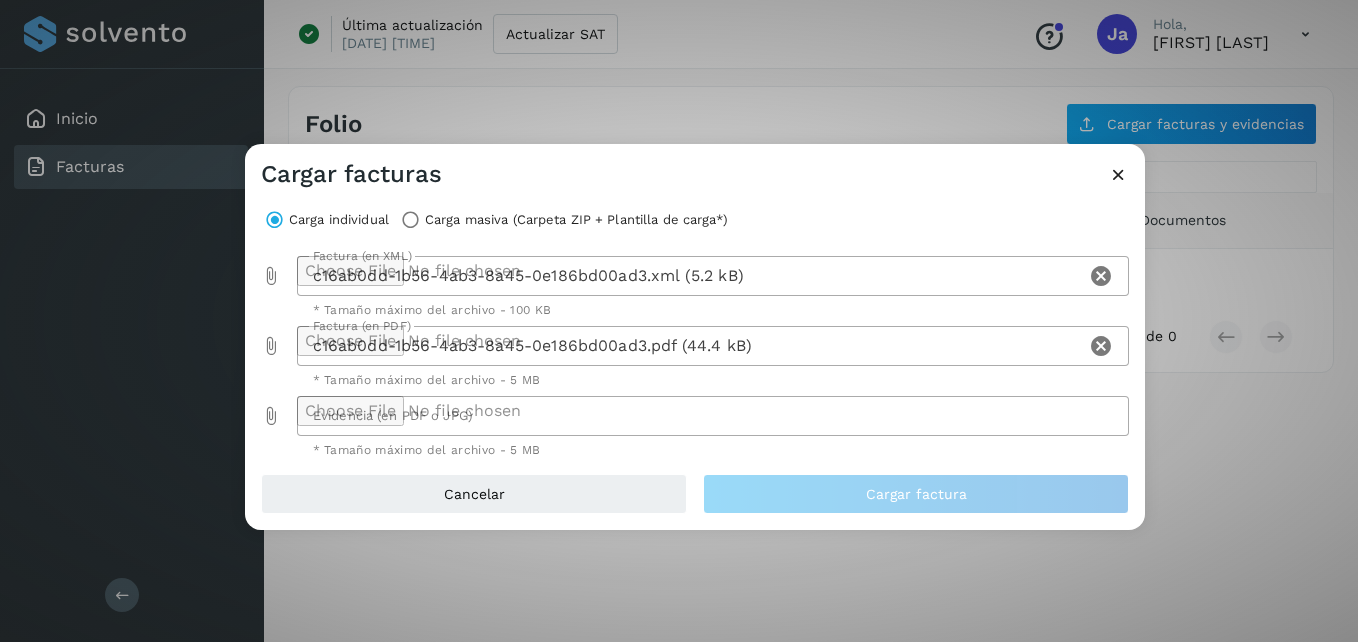 type on "**********" 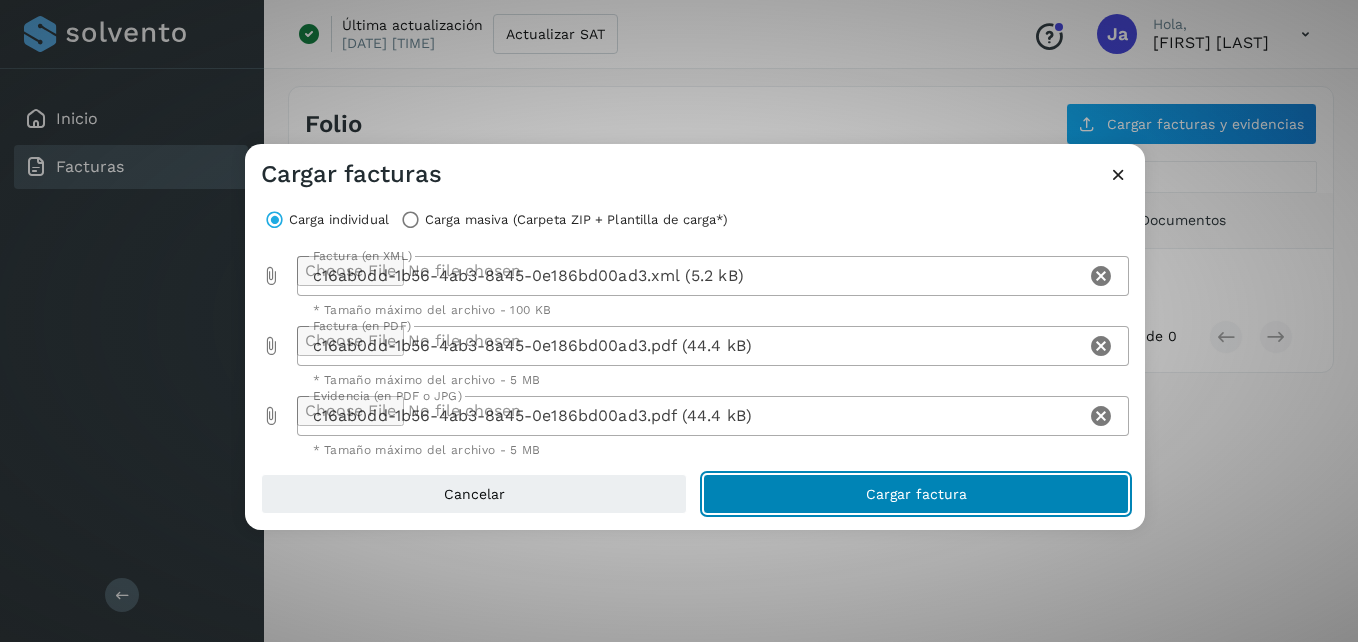 click on "Cargar factura" 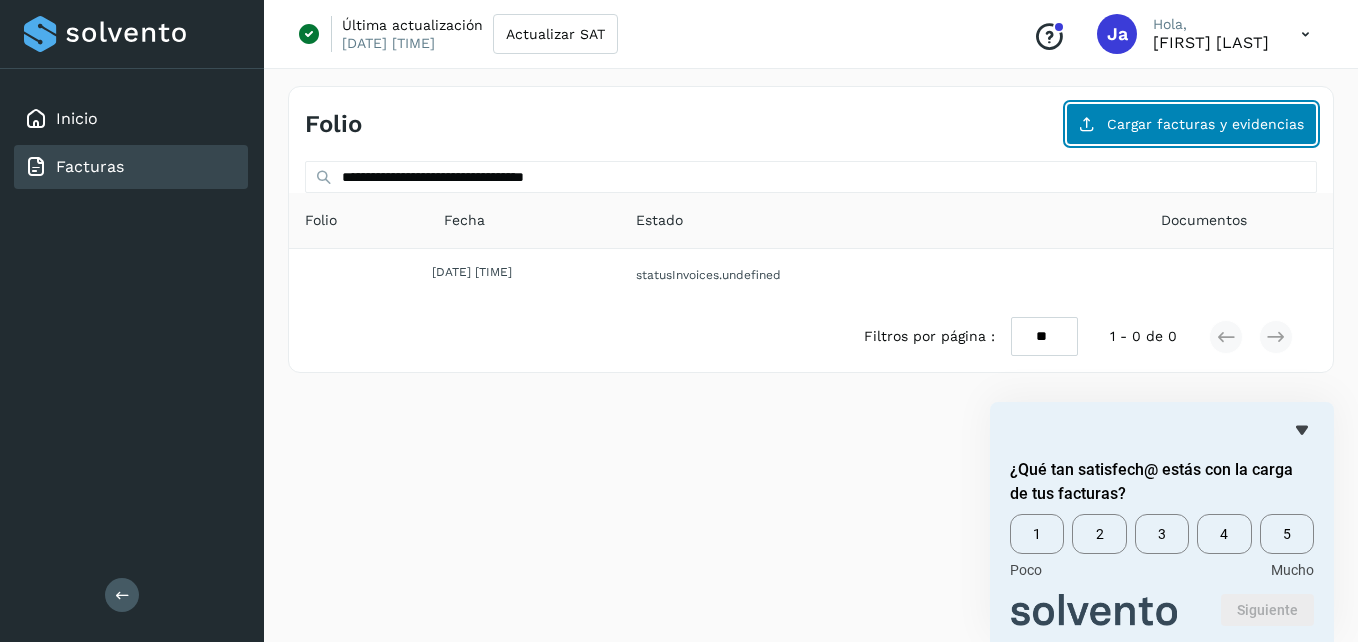 click on "Cargar facturas y evidencias" at bounding box center [1191, 124] 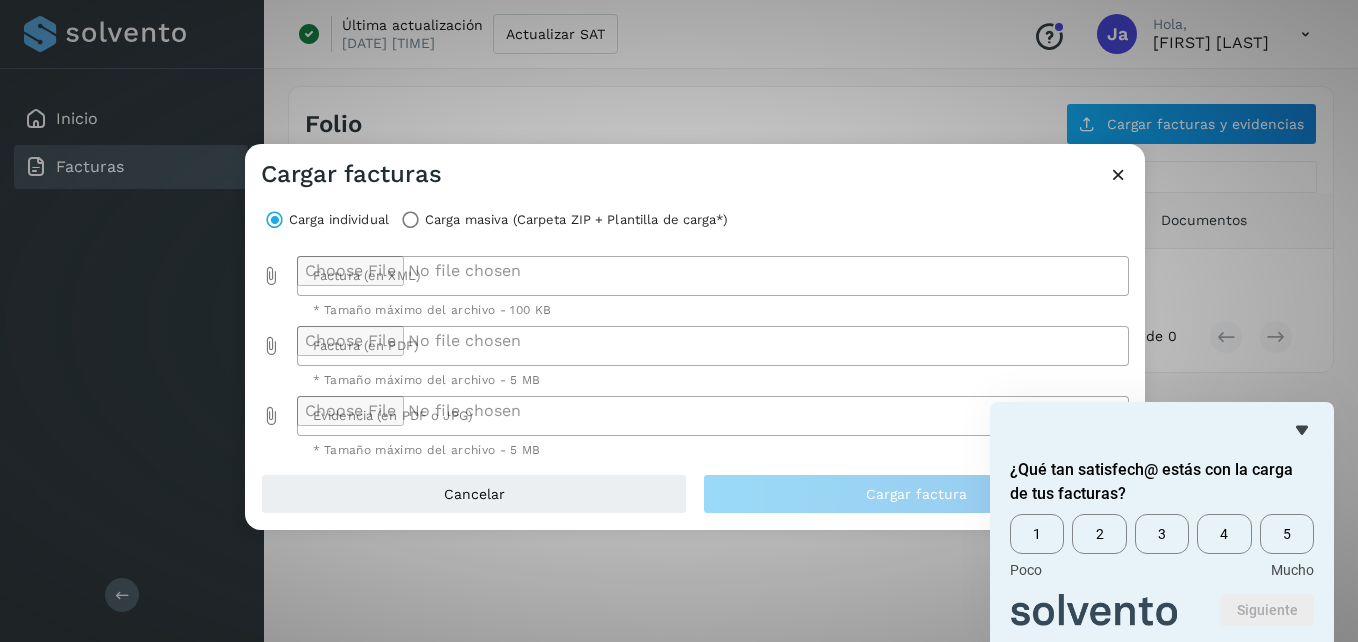 click 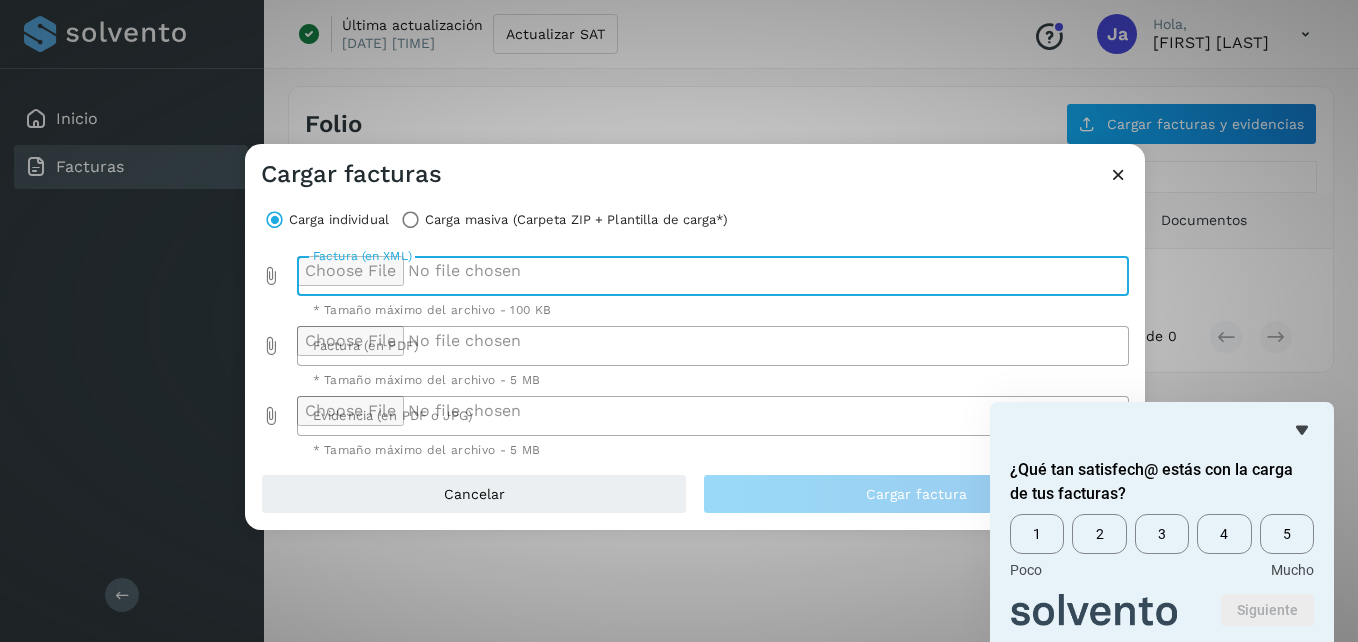 click at bounding box center [1118, 174] 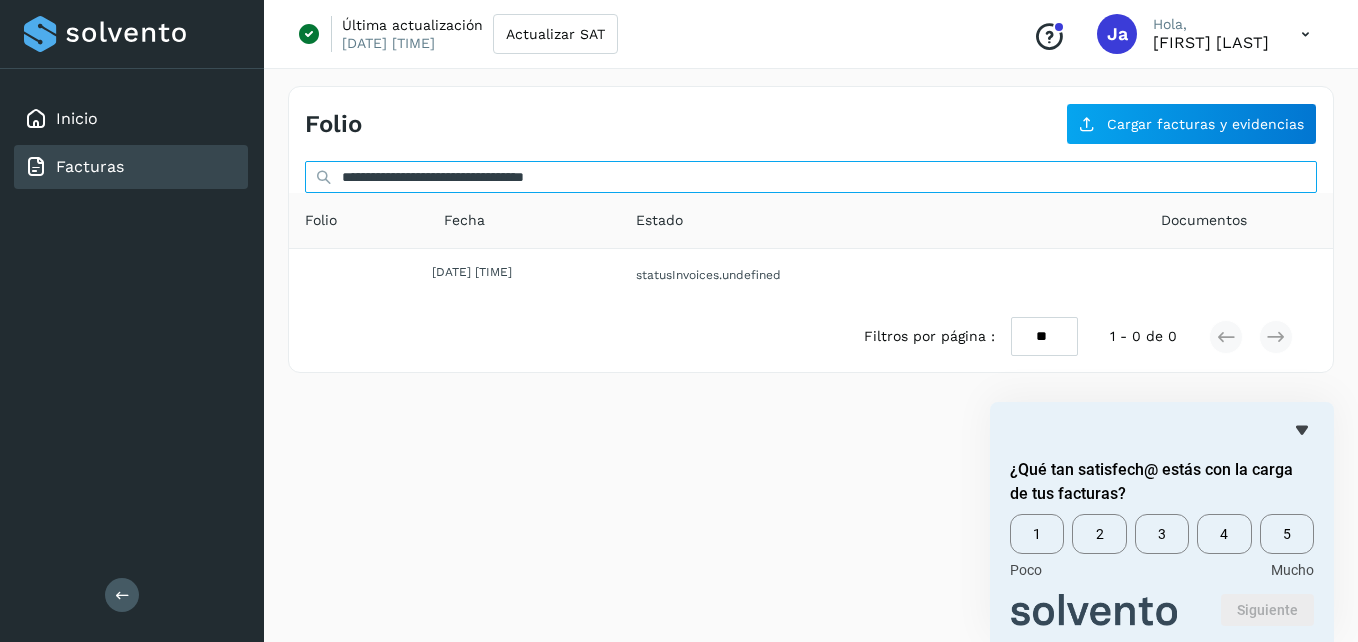 click on "**********" at bounding box center (811, 177) 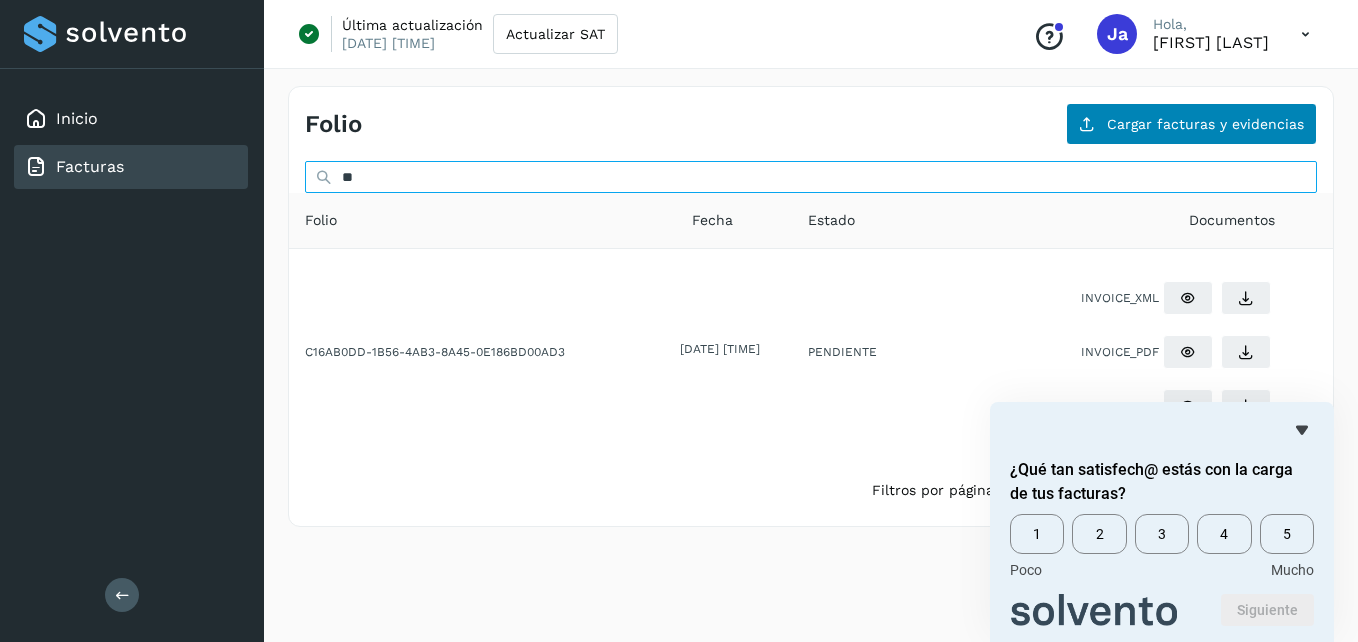 type on "*" 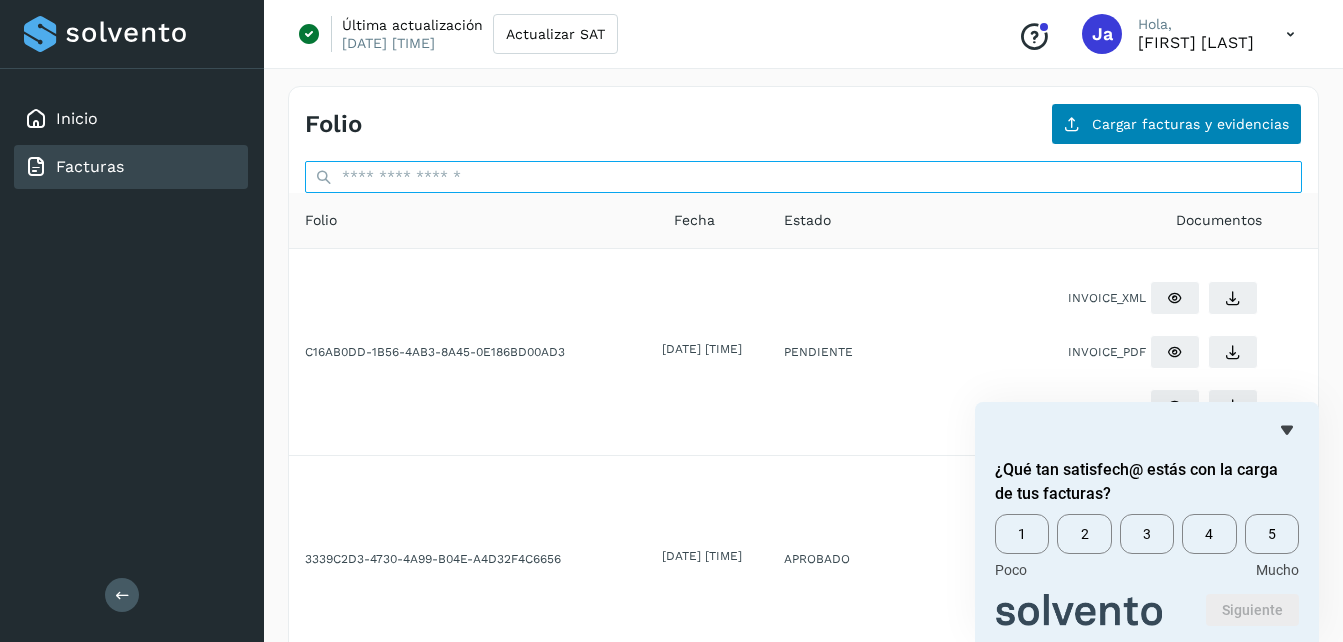 paste on "**********" 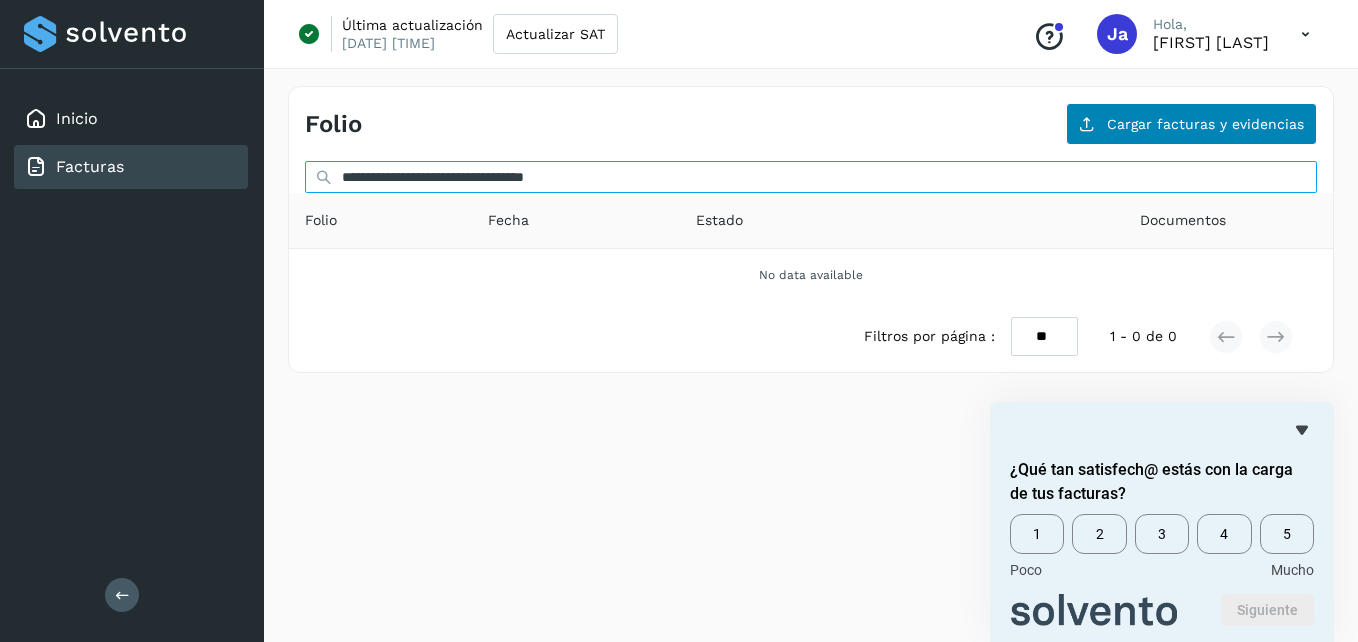 type on "**********" 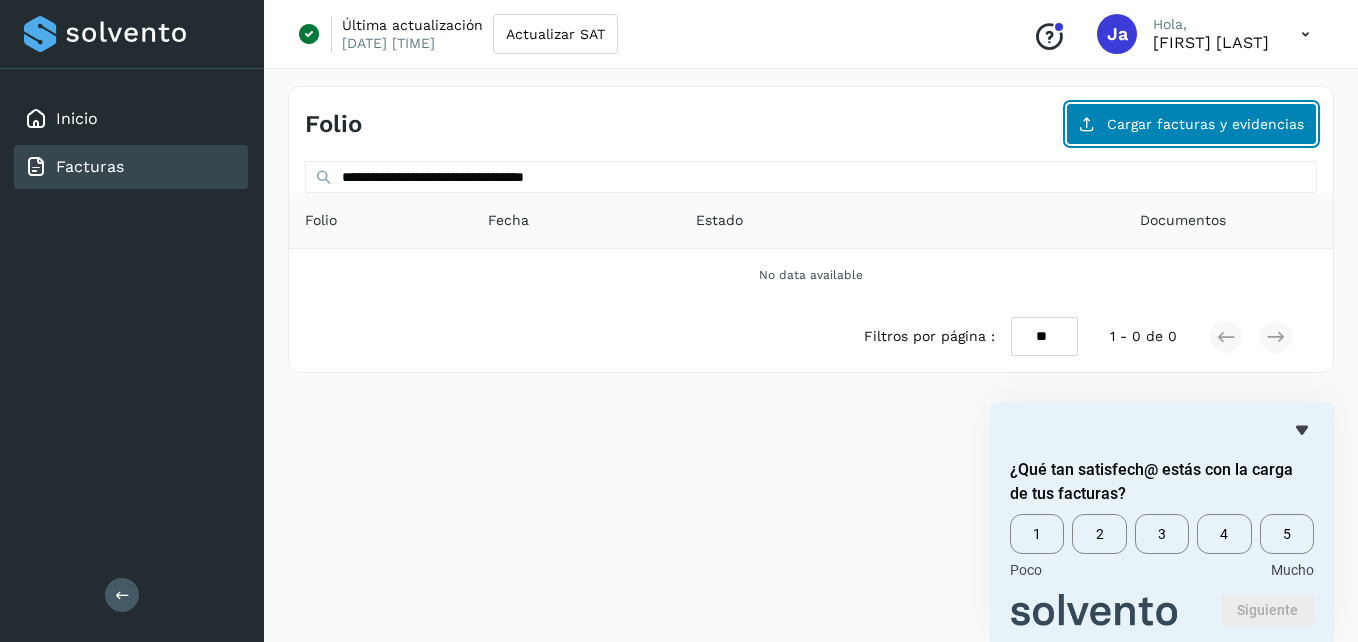 click on "Cargar facturas y evidencias" 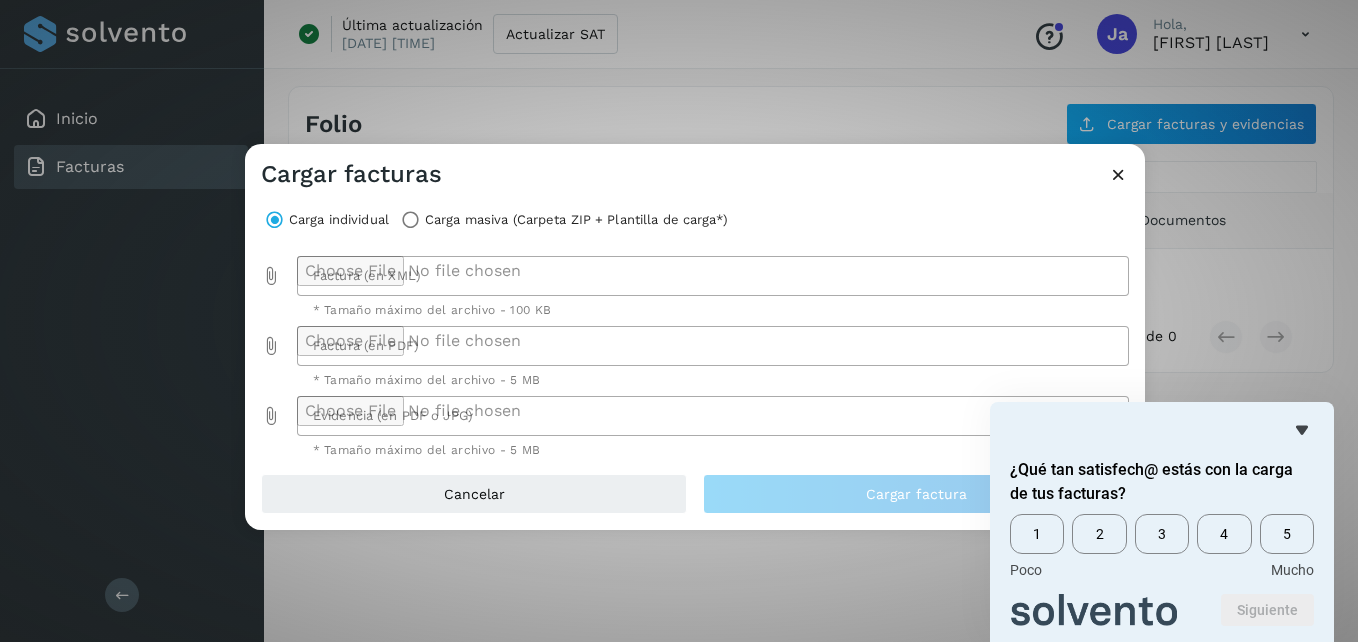 click 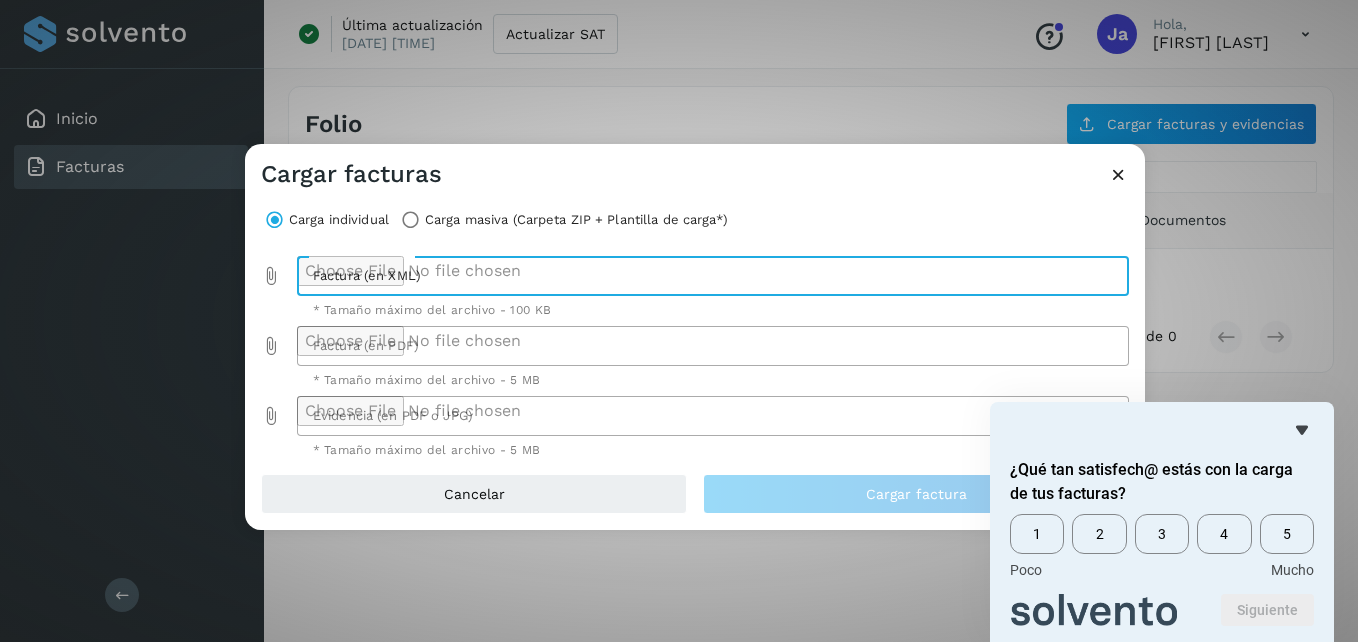 type on "**********" 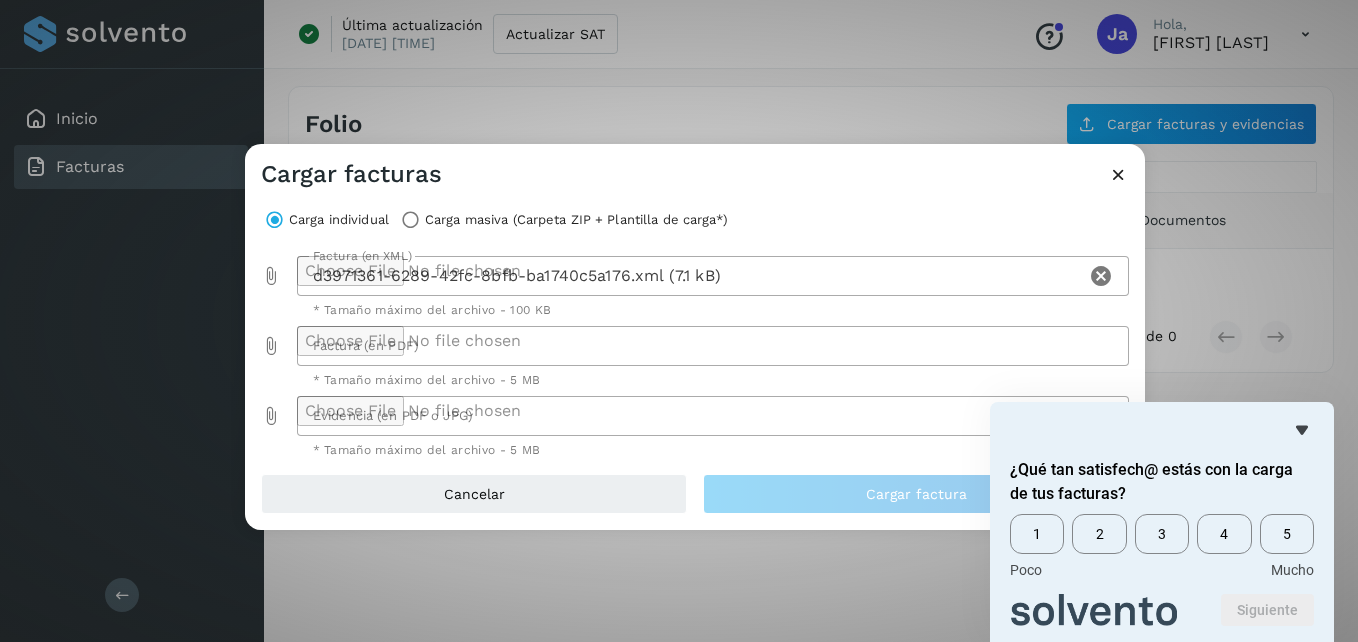 drag, startPoint x: 570, startPoint y: 174, endPoint x: 581, endPoint y: 220, distance: 47.296936 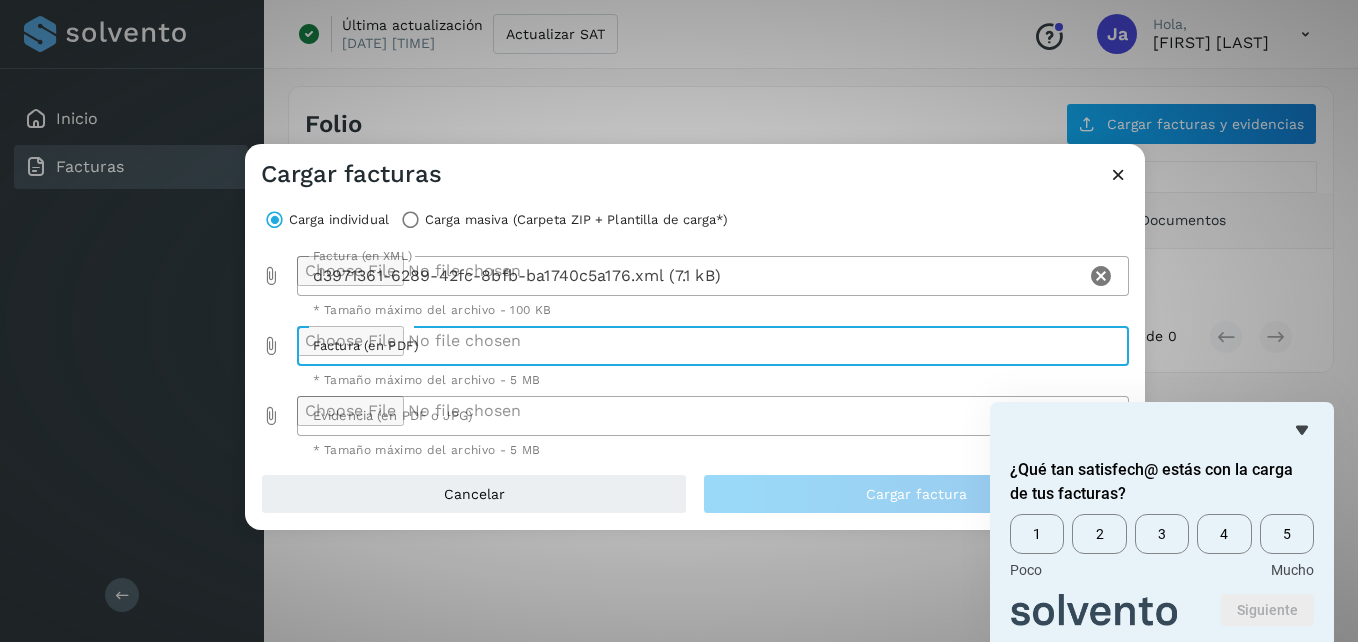 type on "**********" 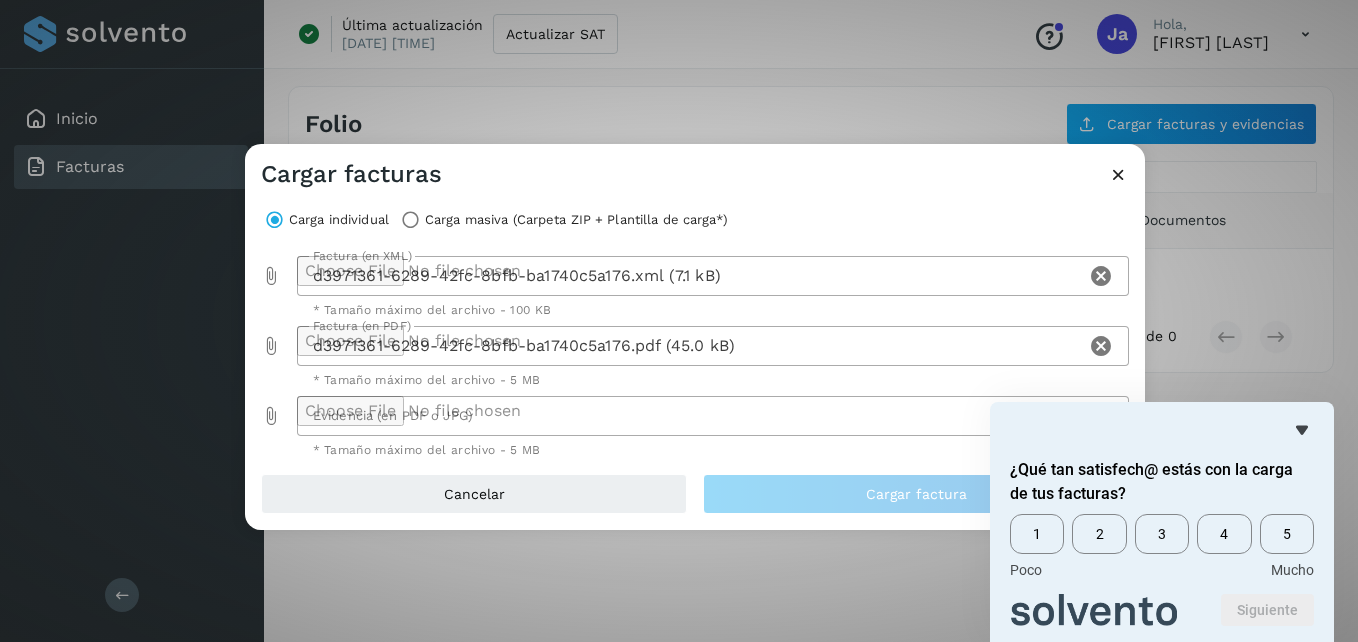click 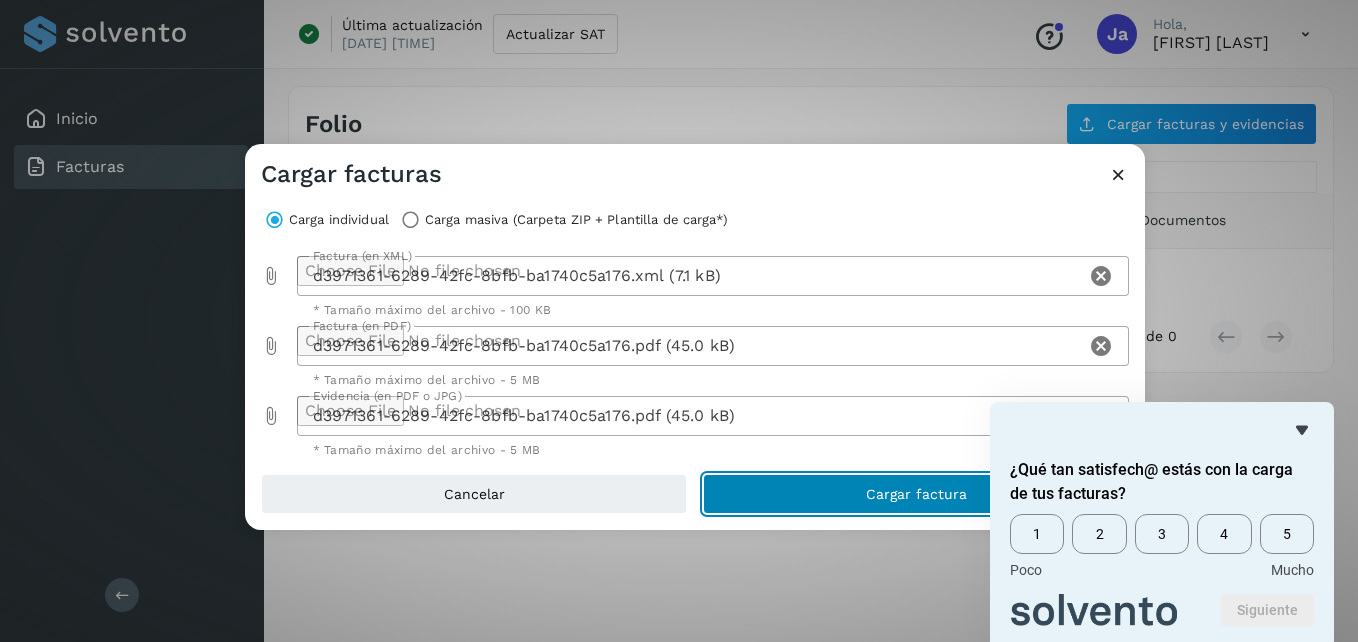 click on "Cargar factura" 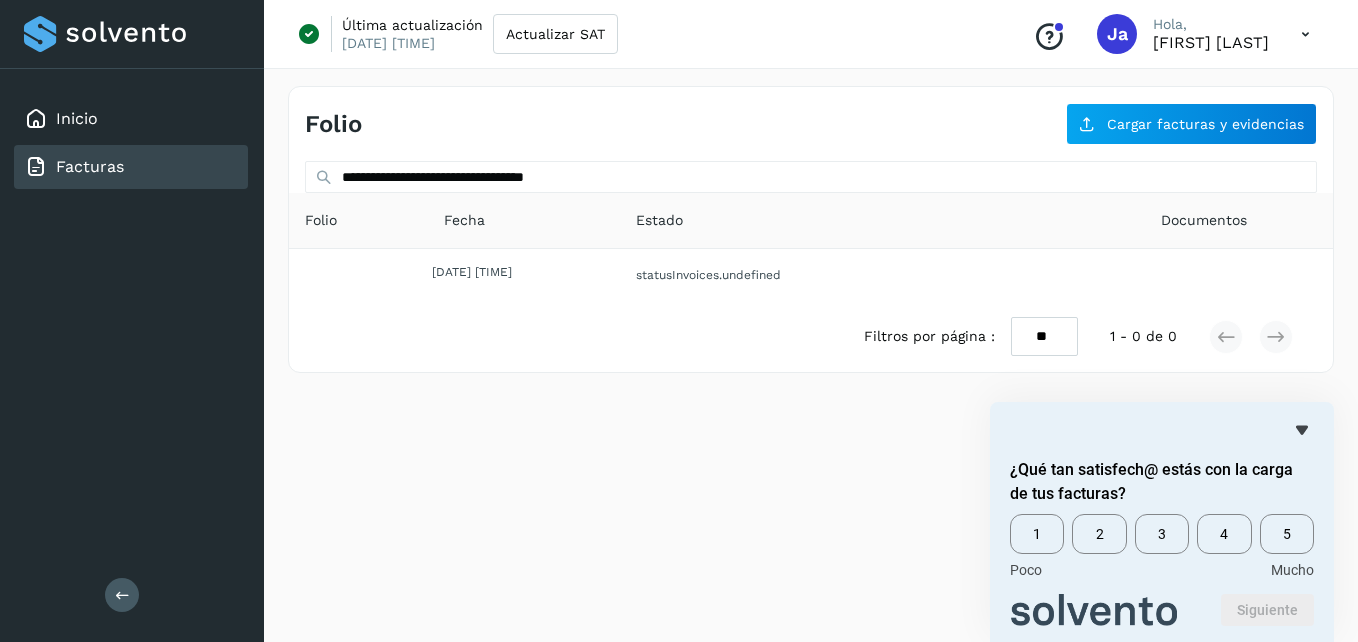 click on "**********" at bounding box center [811, 352] 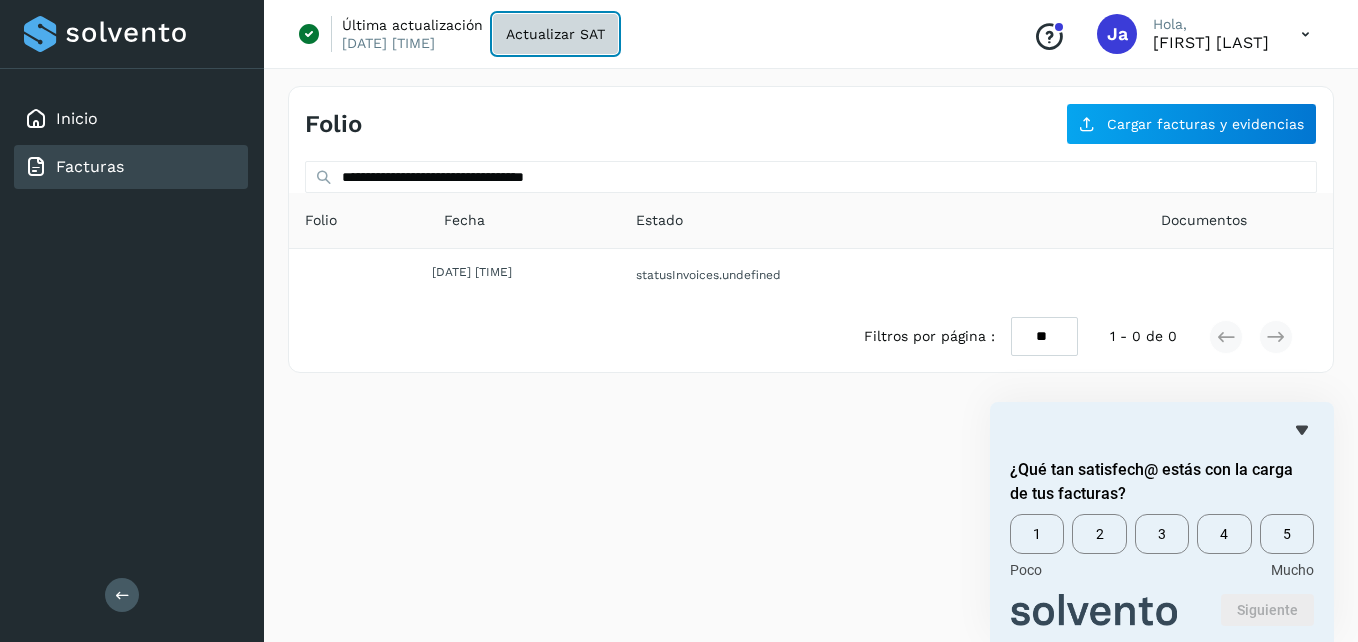 click on "Actualizar SAT" 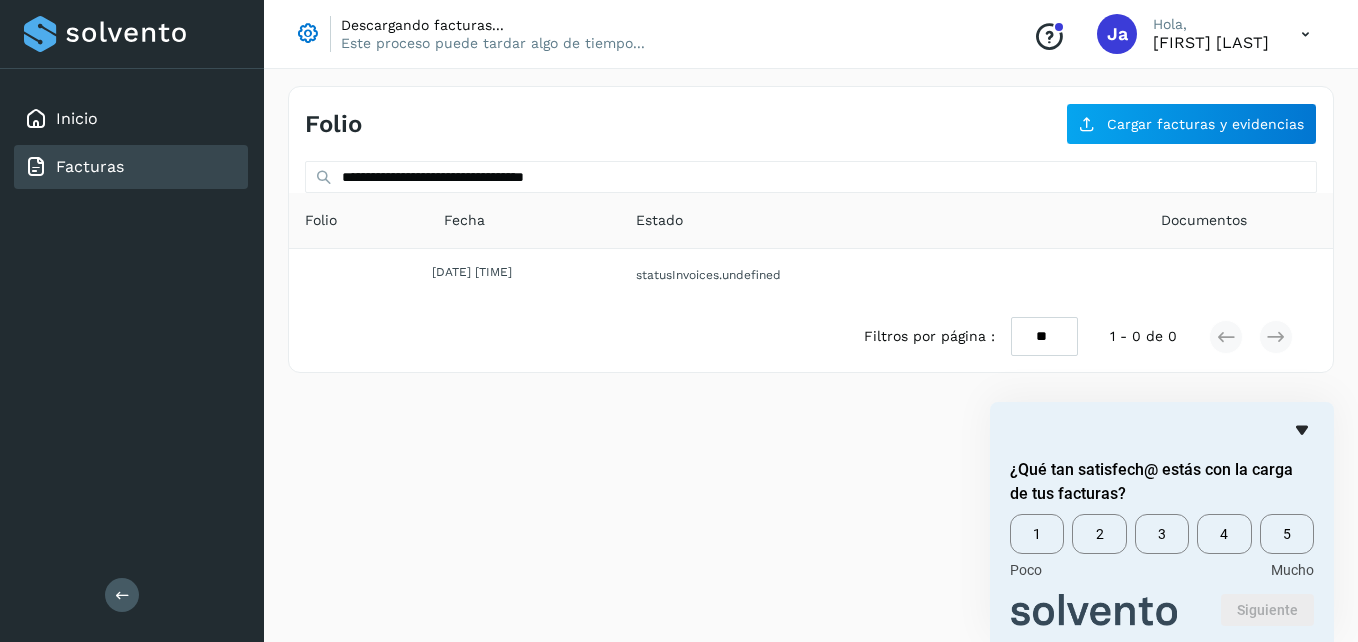 click 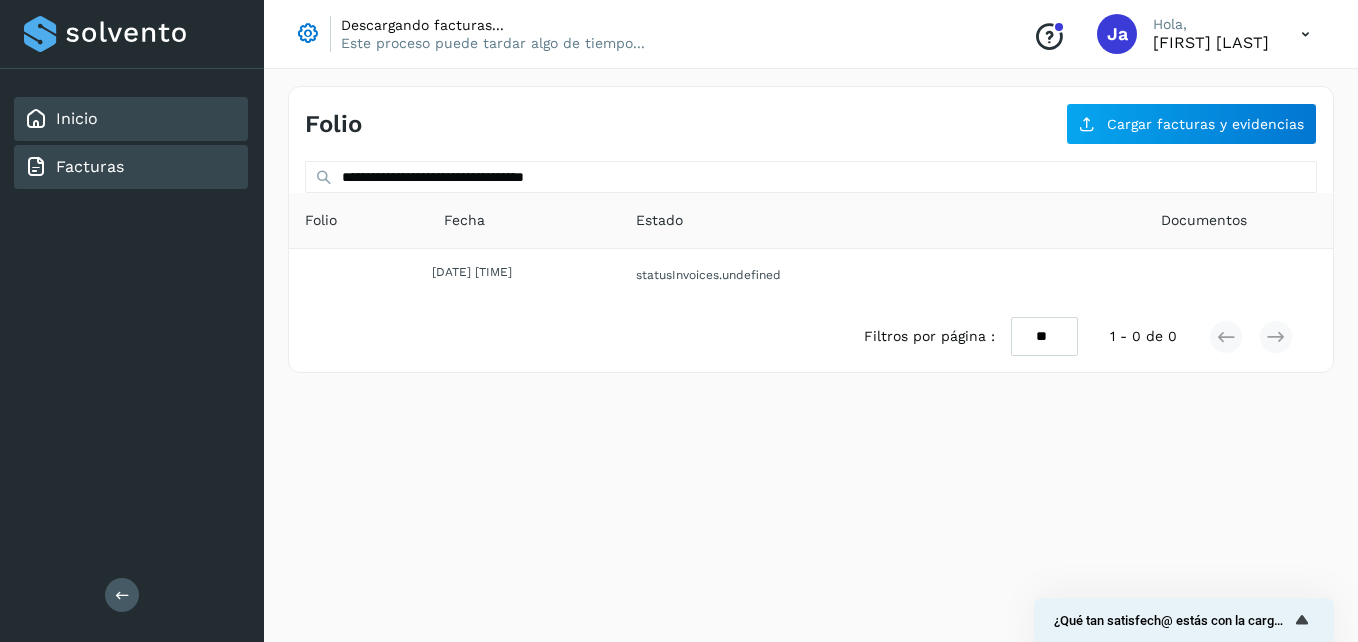click on "Inicio" 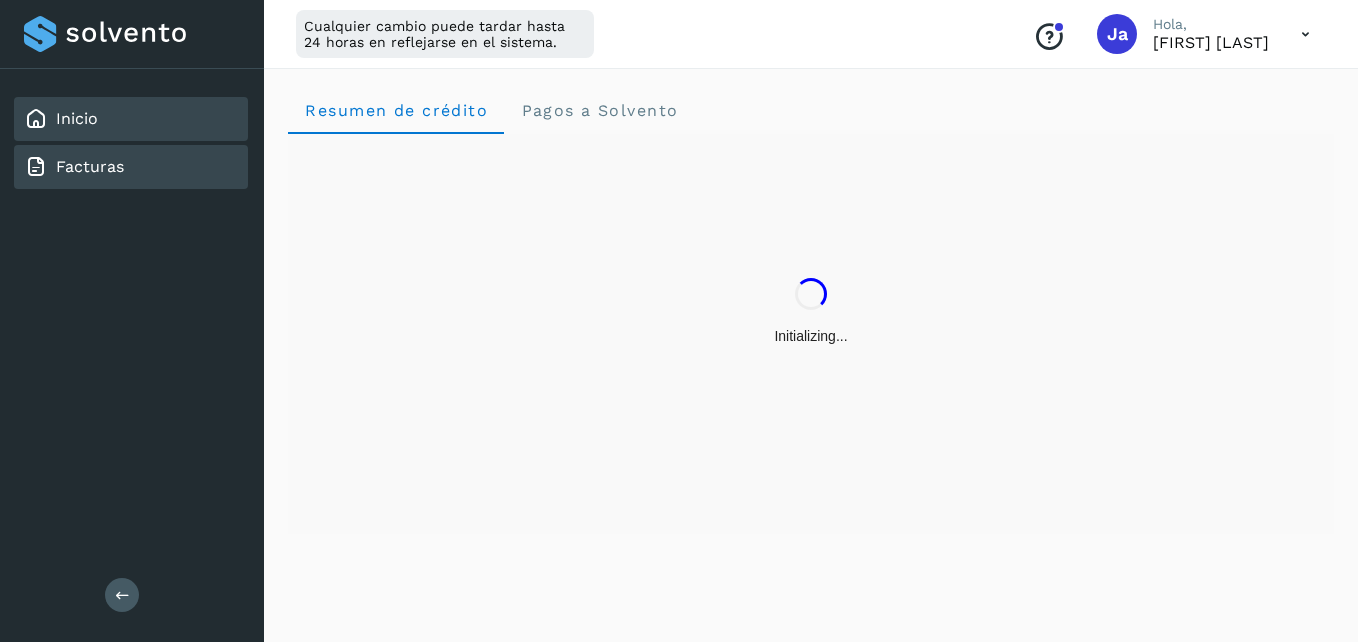 click on "Facturas" at bounding box center [90, 166] 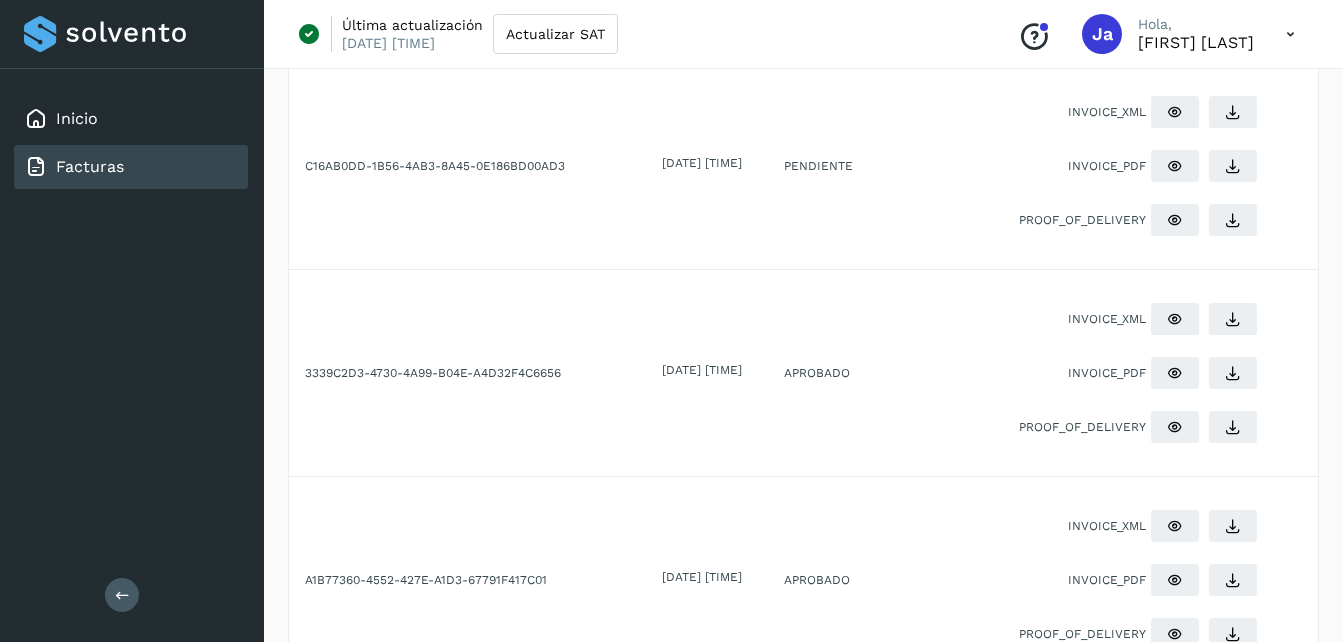 scroll, scrollTop: 0, scrollLeft: 0, axis: both 